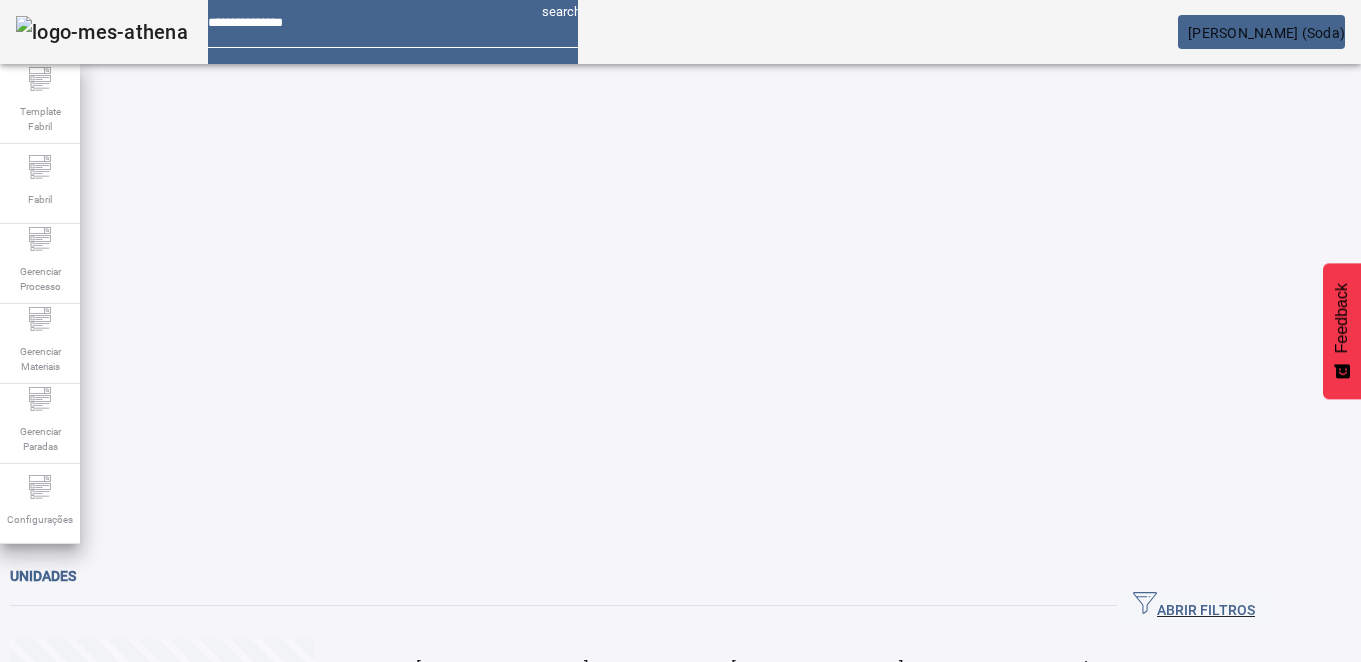 scroll, scrollTop: 0, scrollLeft: 0, axis: both 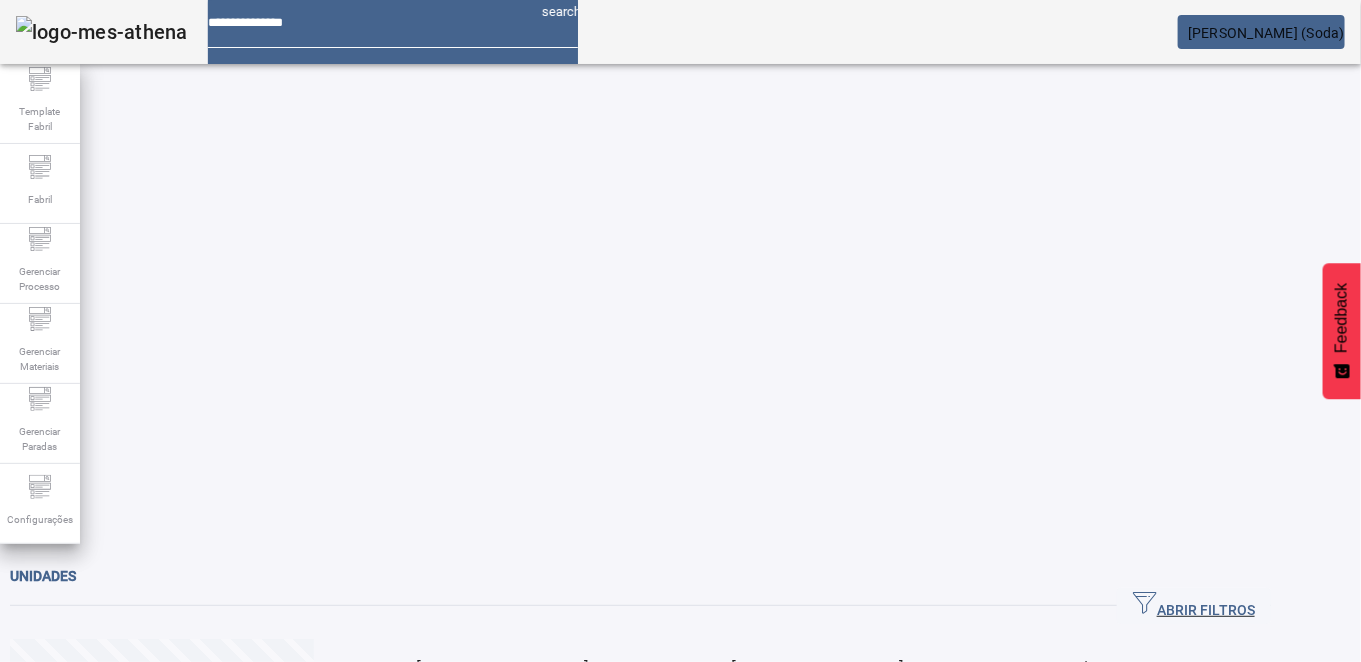 click 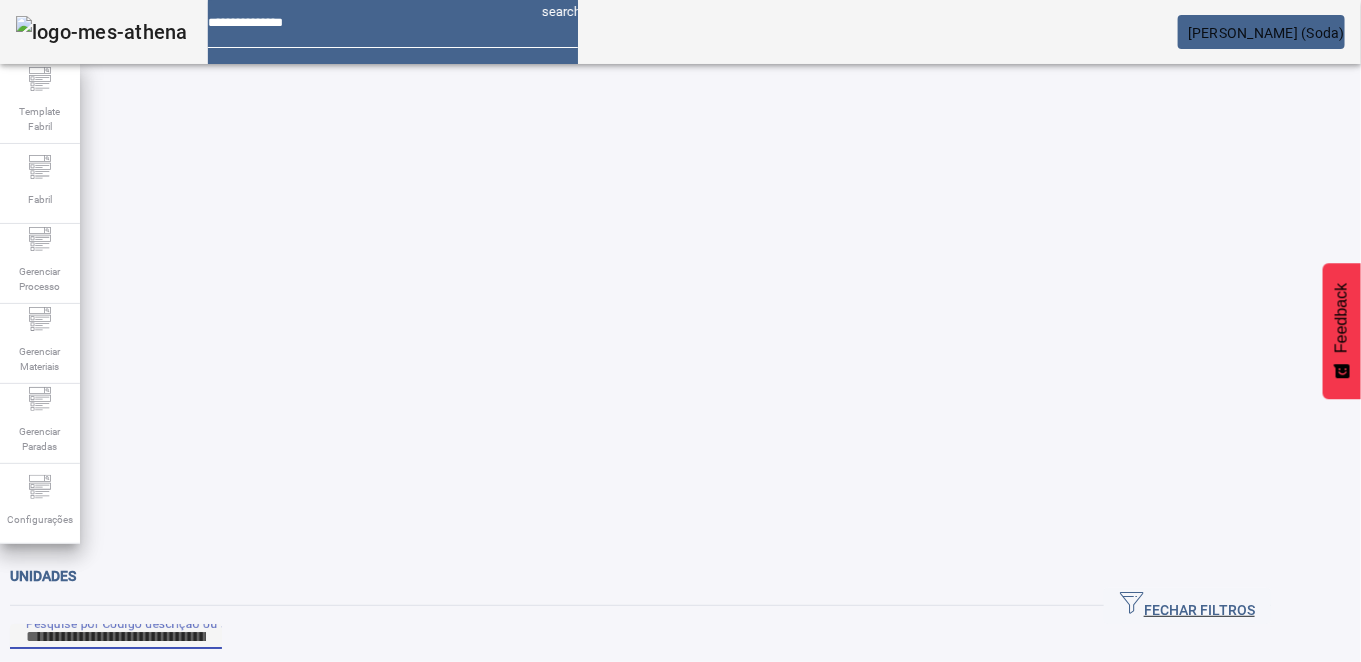 click on "Pesquise por Código descrição ou sigla" at bounding box center (116, 637) 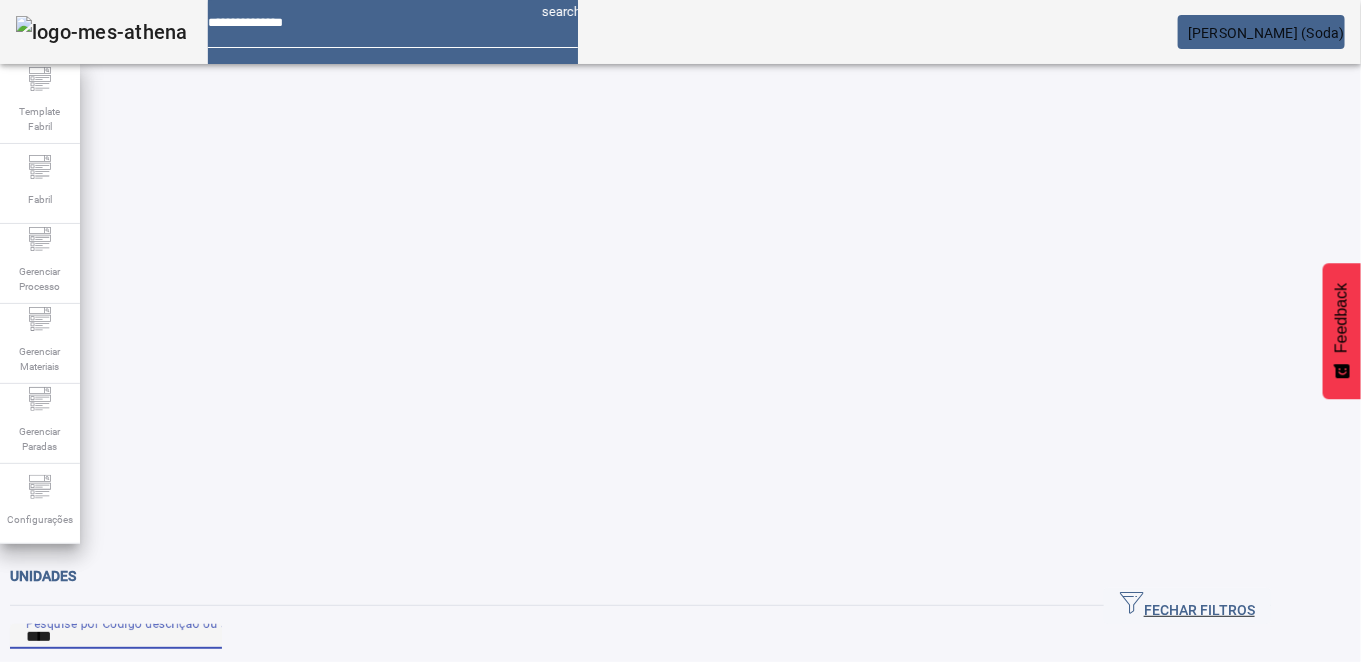 click on "Pesquise por Código descrição ou sigla ****" 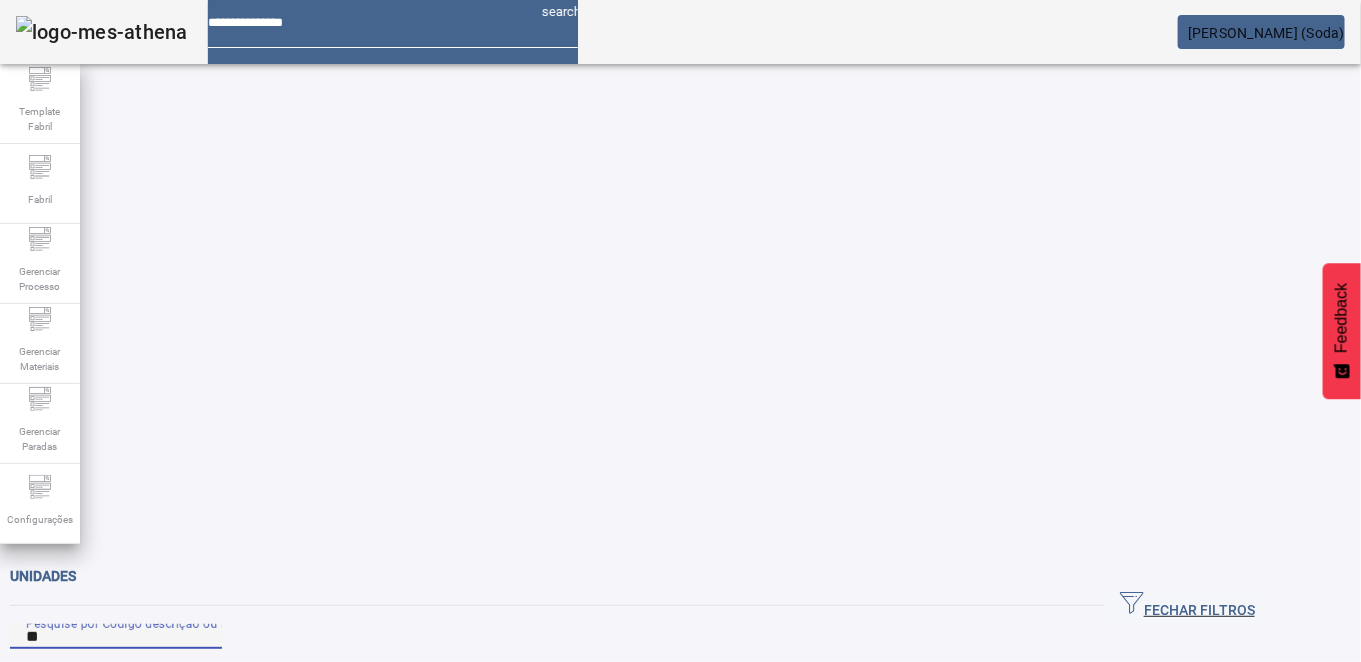 type on "*" 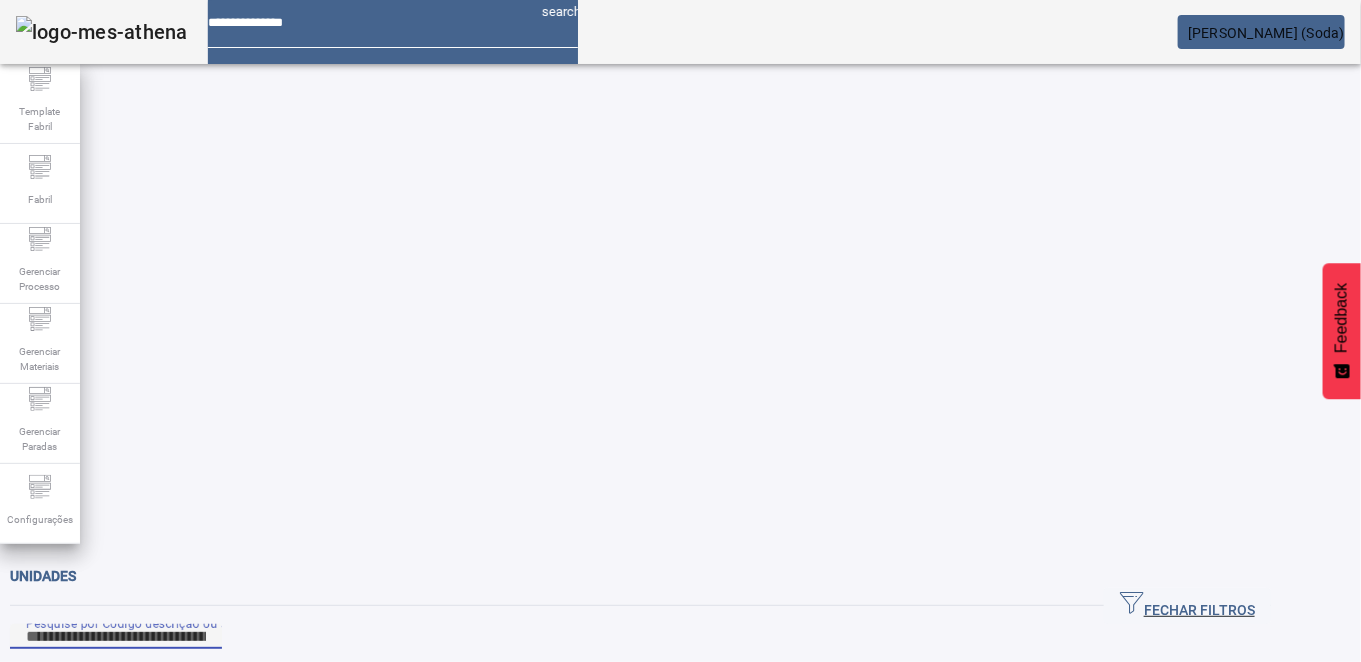 type on "*" 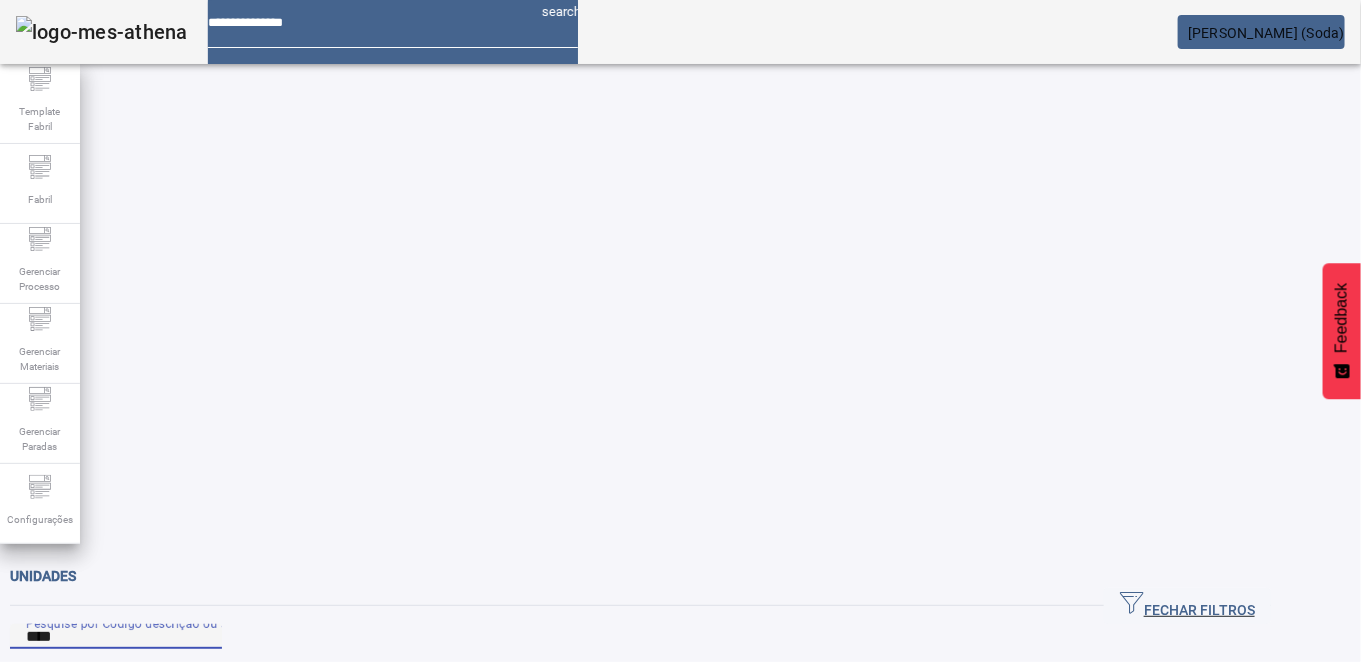 type on "****" 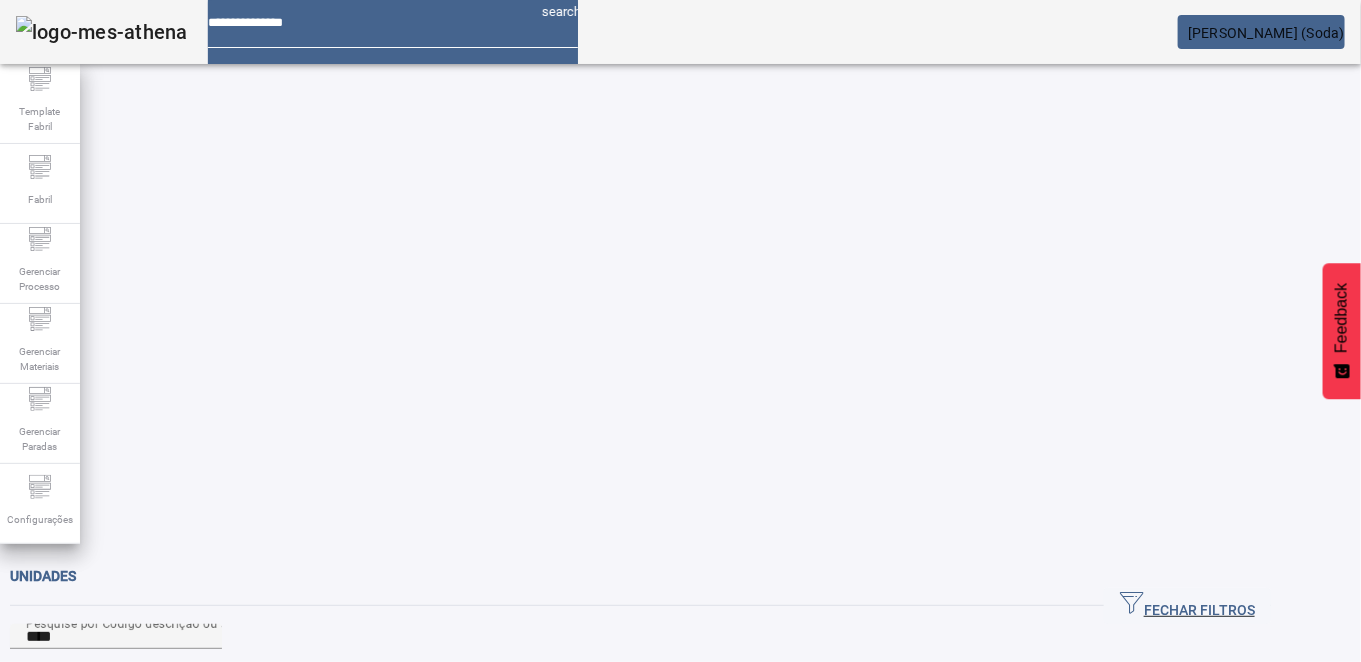 click on "ÁREAS" at bounding box center (43, 694) 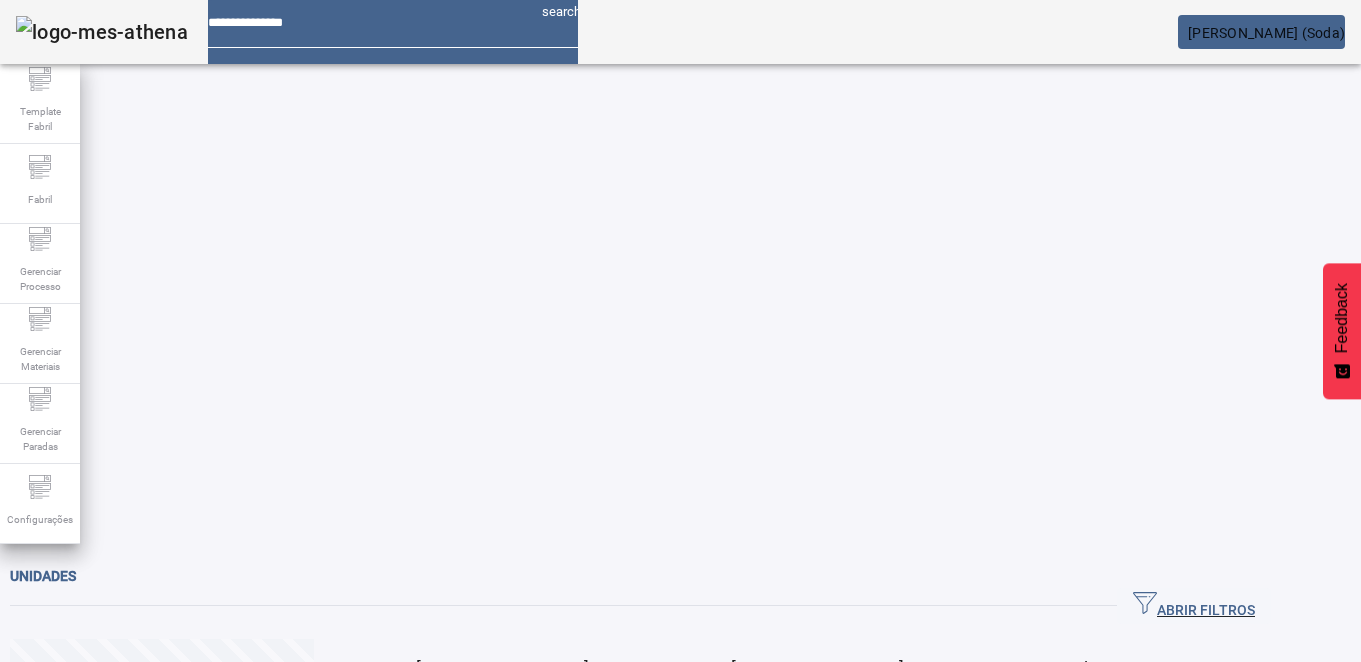 scroll, scrollTop: 0, scrollLeft: 0, axis: both 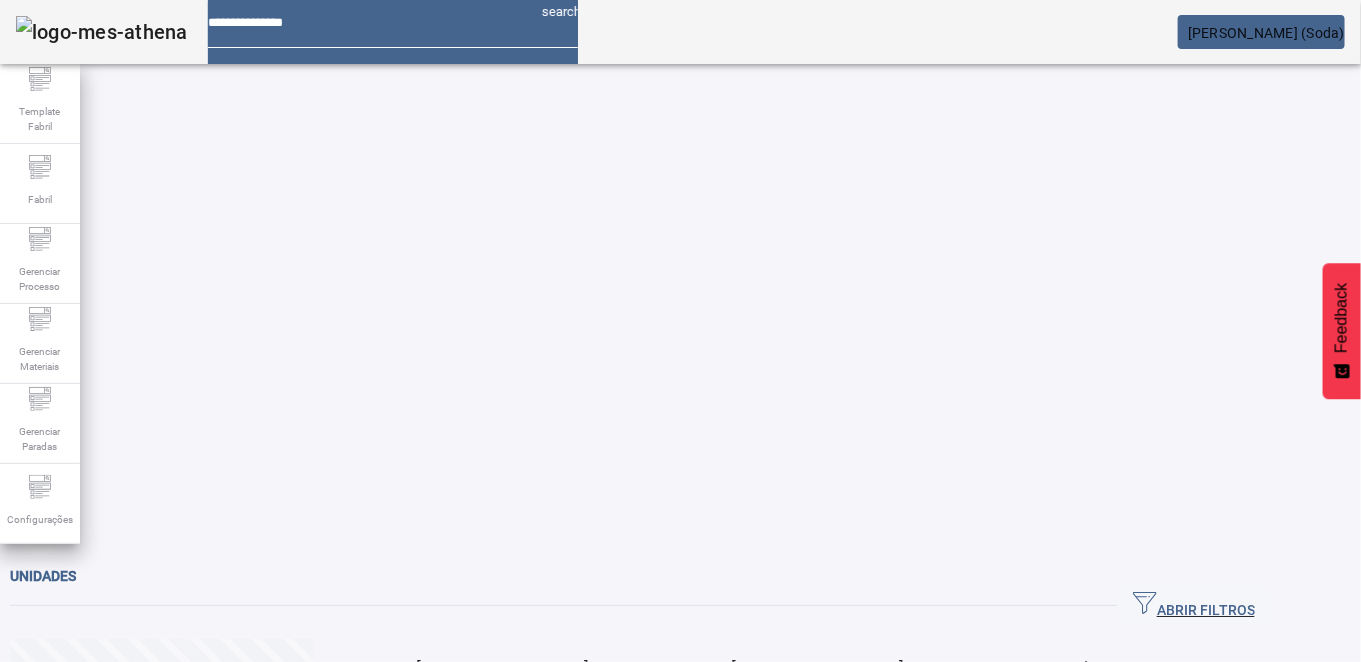 click 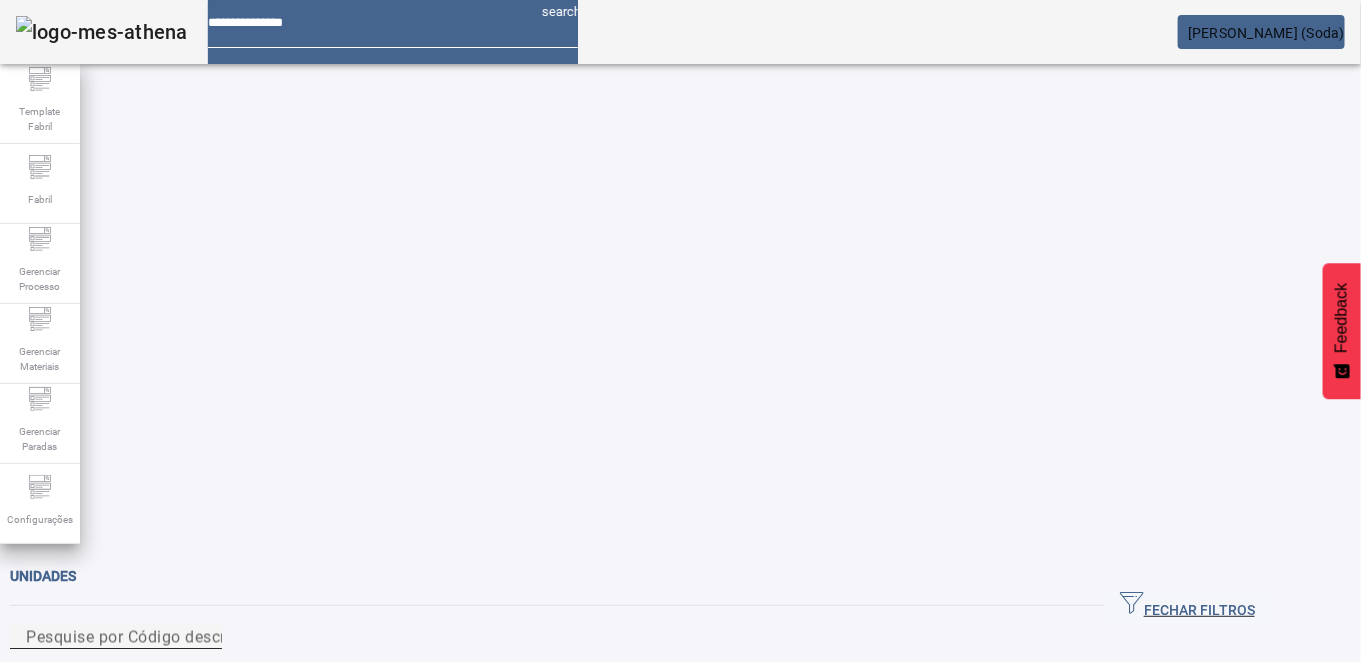 click on "Pesquise por Código descrição ou sigla" 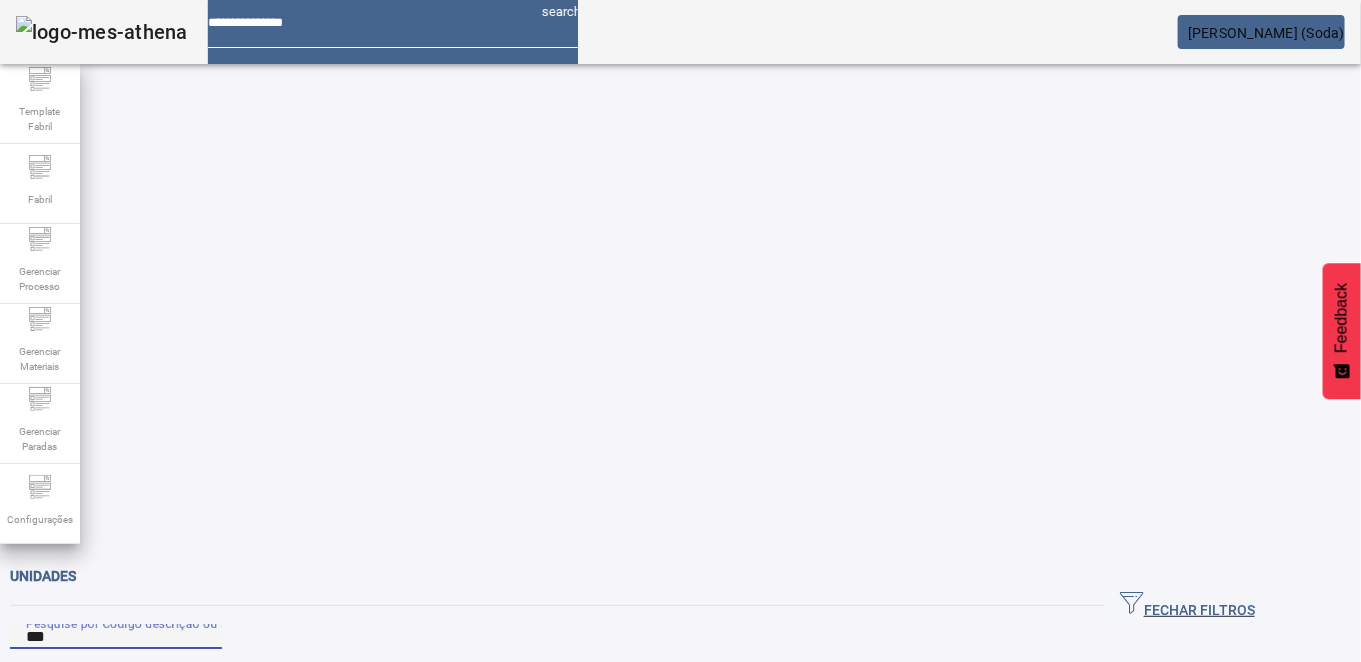 type on "***" 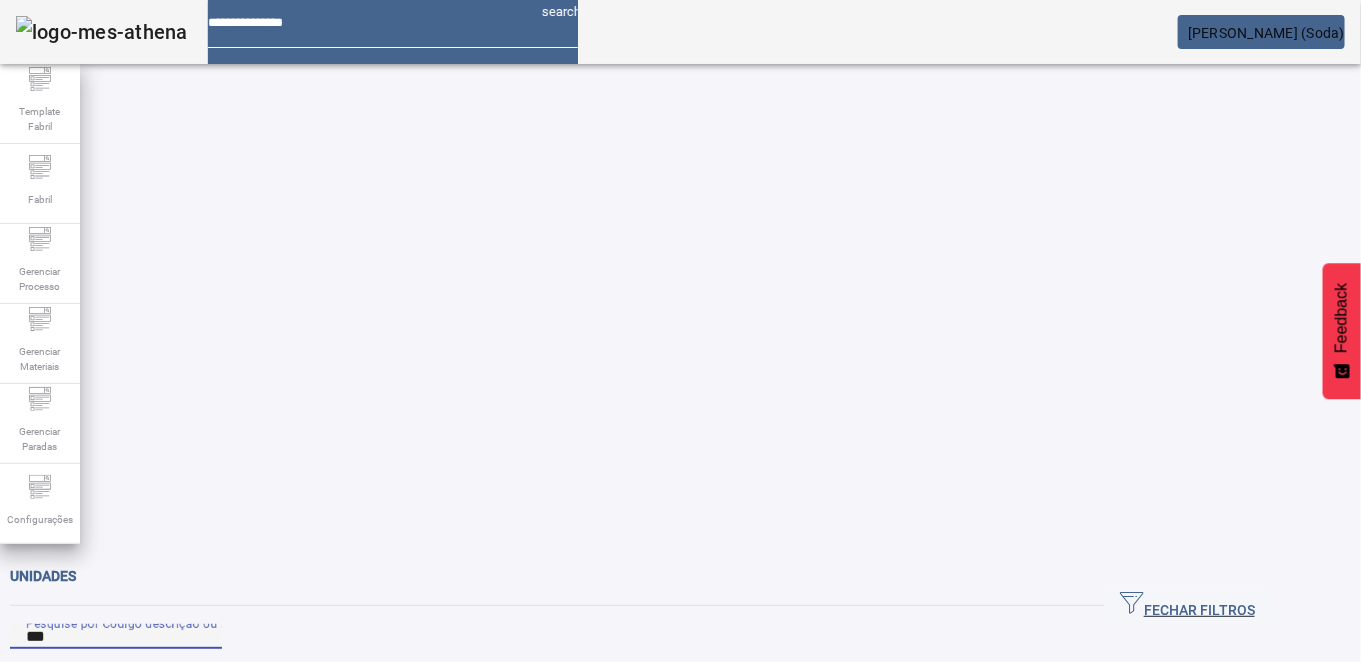 click at bounding box center (612, 828) 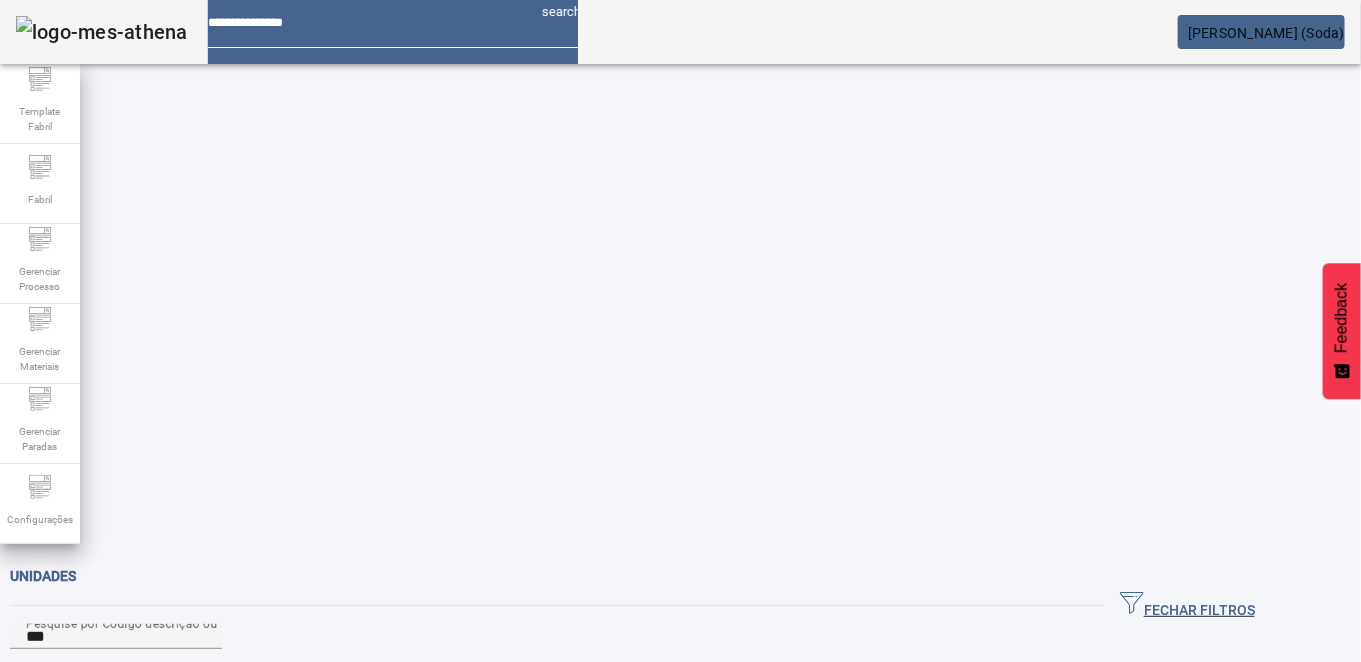 click on "ÁREAS" at bounding box center [43, 694] 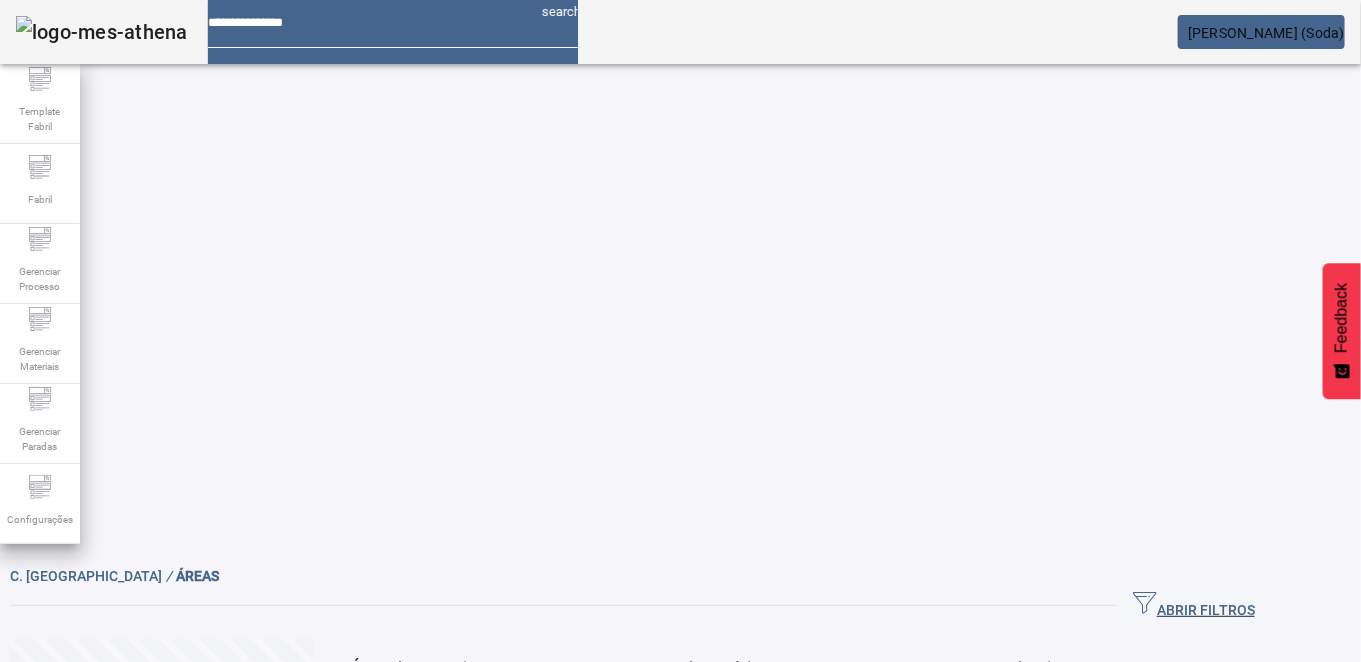 click at bounding box center [612, 743] 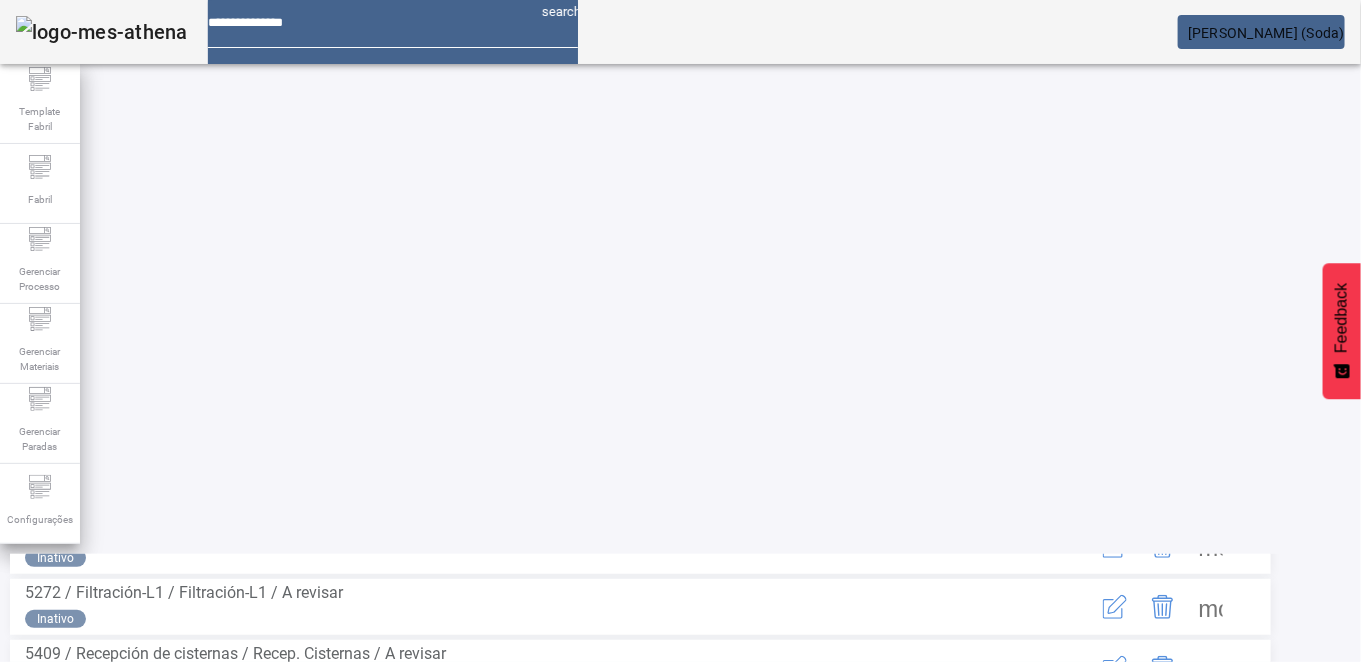 scroll, scrollTop: 363, scrollLeft: 0, axis: vertical 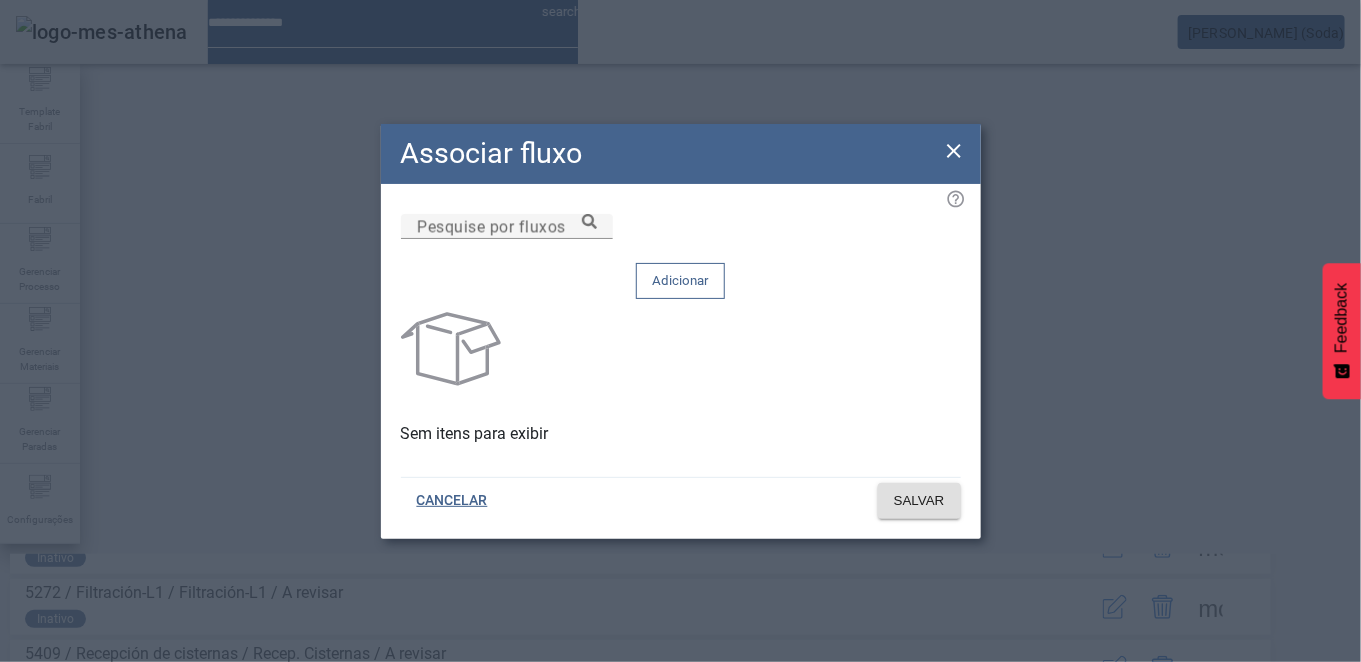 click 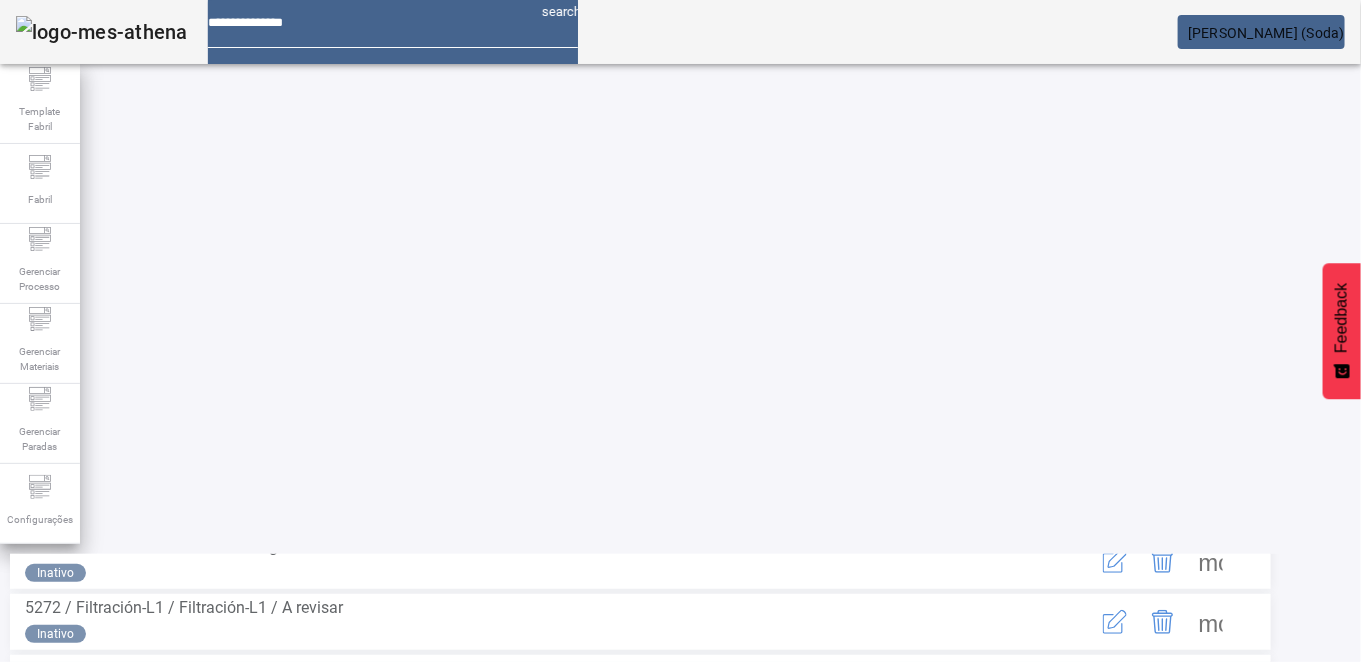 scroll, scrollTop: 387, scrollLeft: 0, axis: vertical 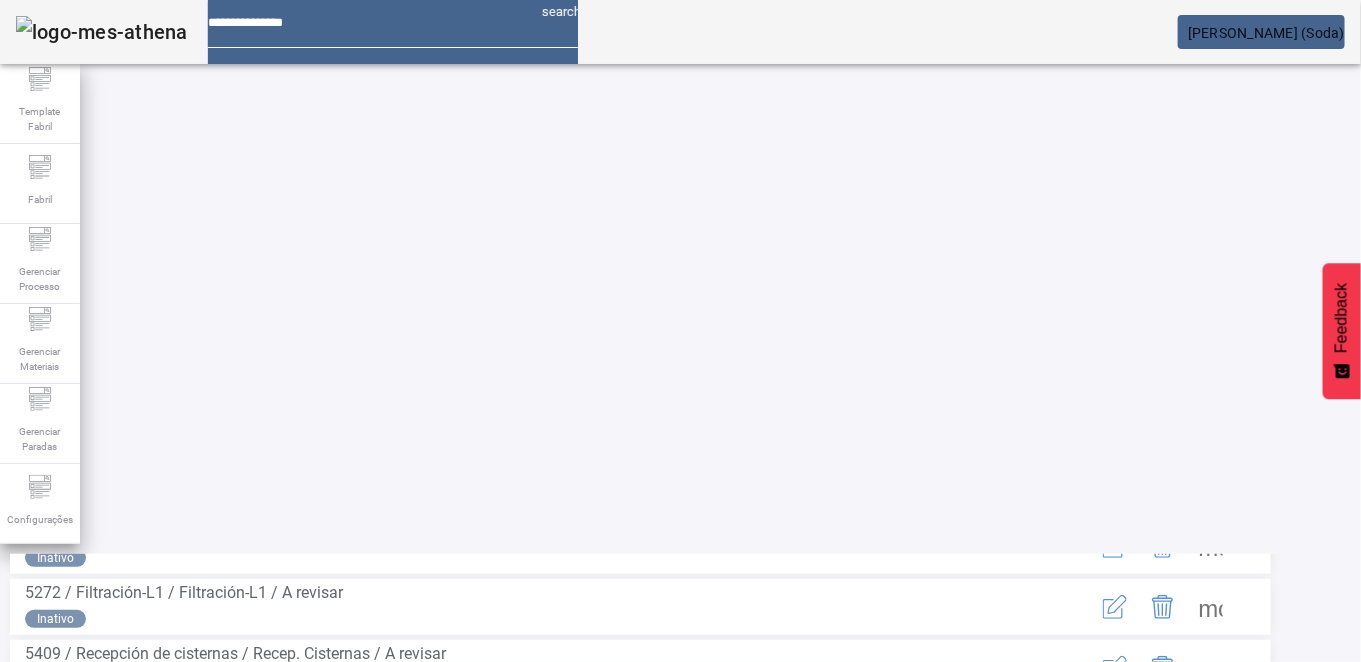 click at bounding box center (1211, 790) 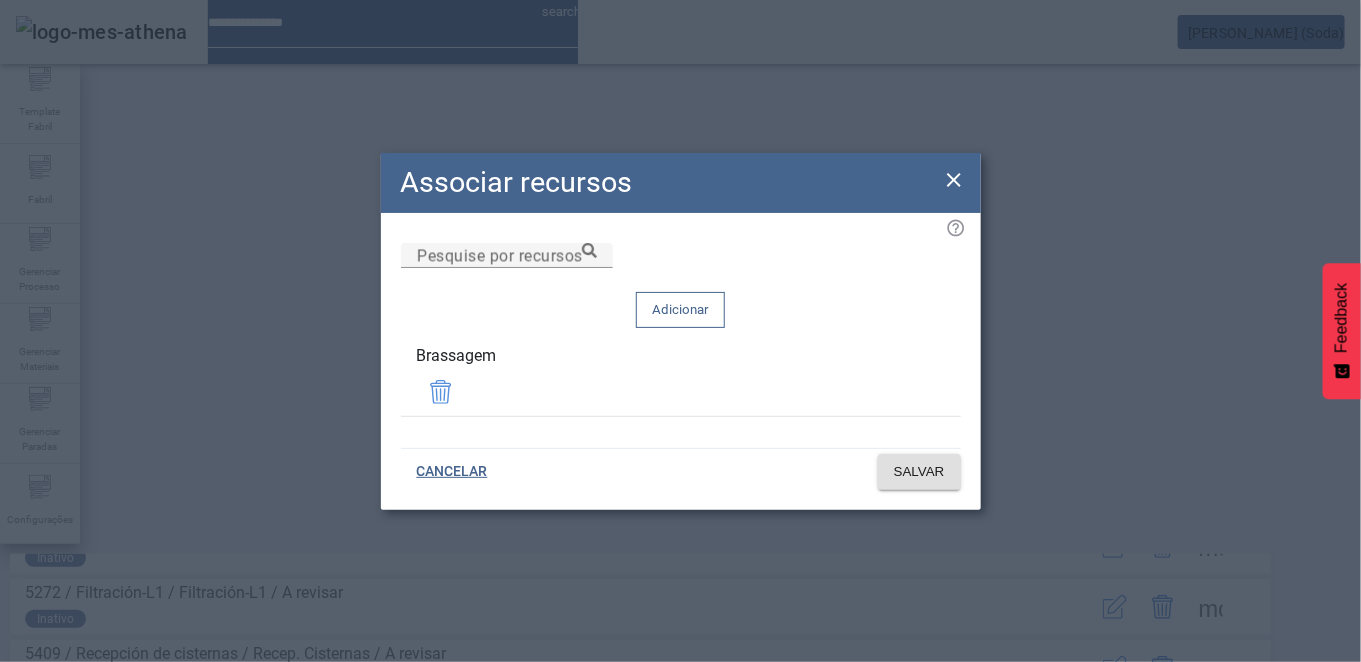 click 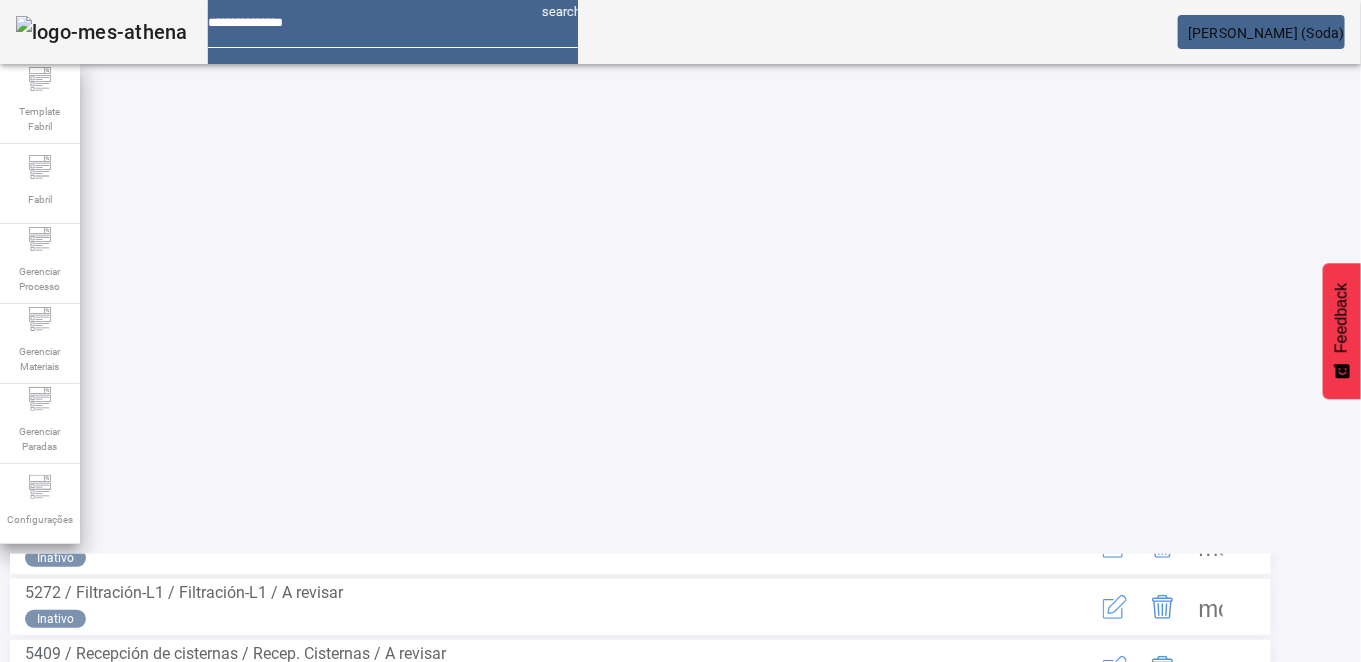 click at bounding box center [1211, 790] 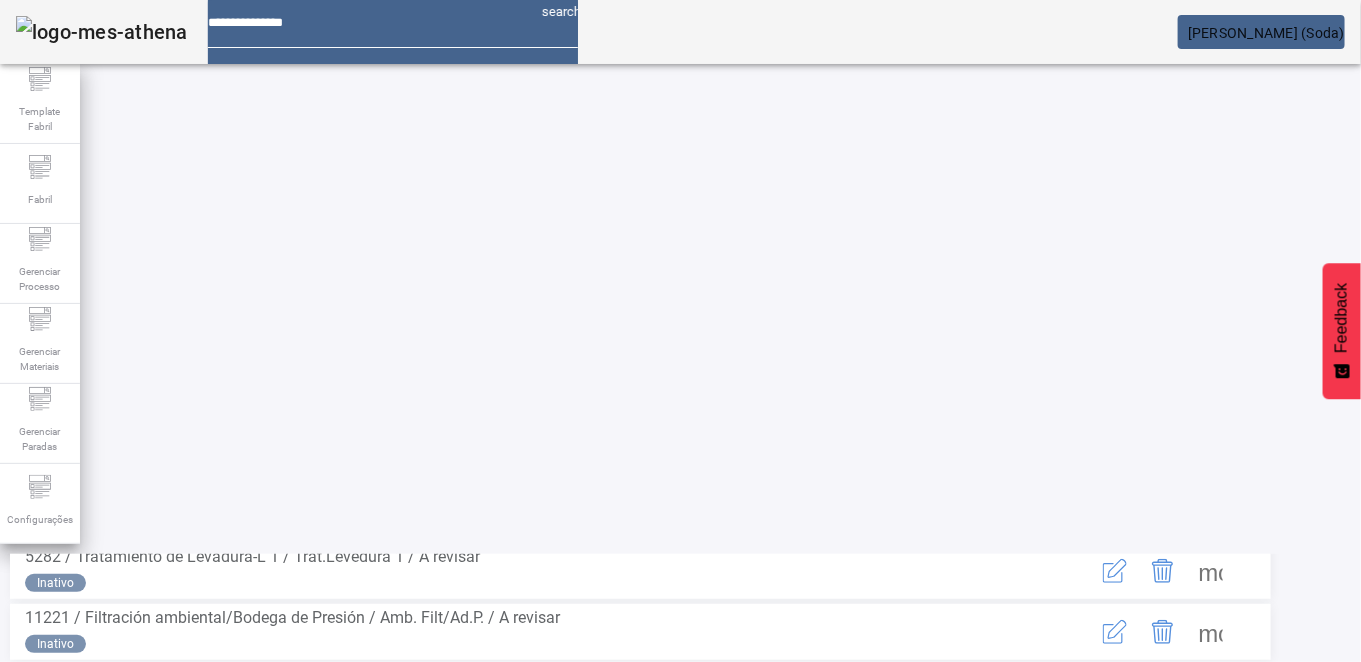 scroll, scrollTop: 268, scrollLeft: 0, axis: vertical 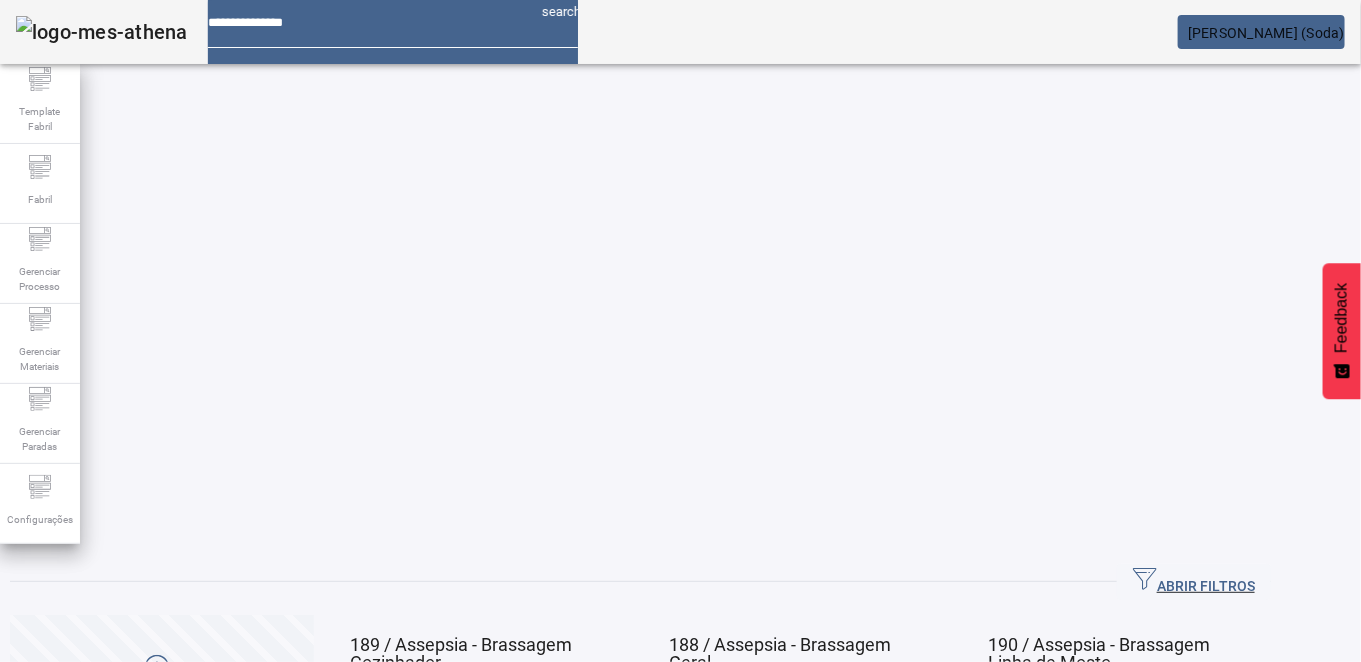click at bounding box center [612, 719] 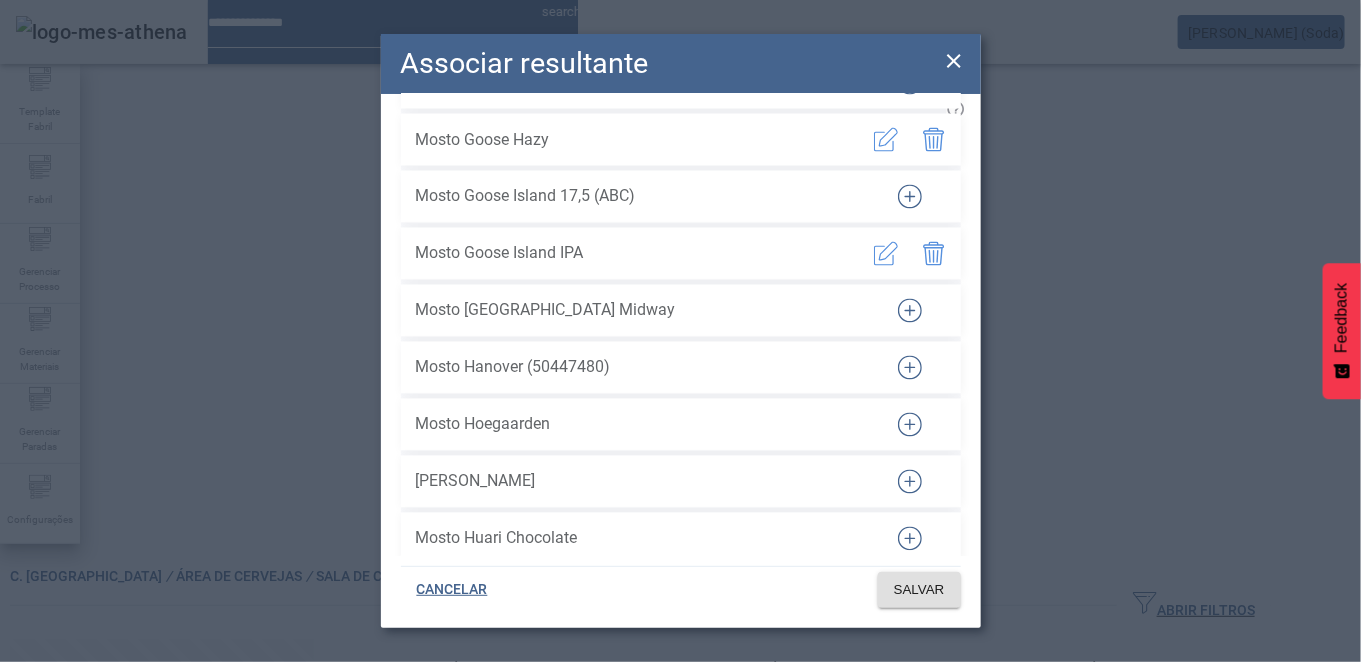 scroll, scrollTop: 6979, scrollLeft: 0, axis: vertical 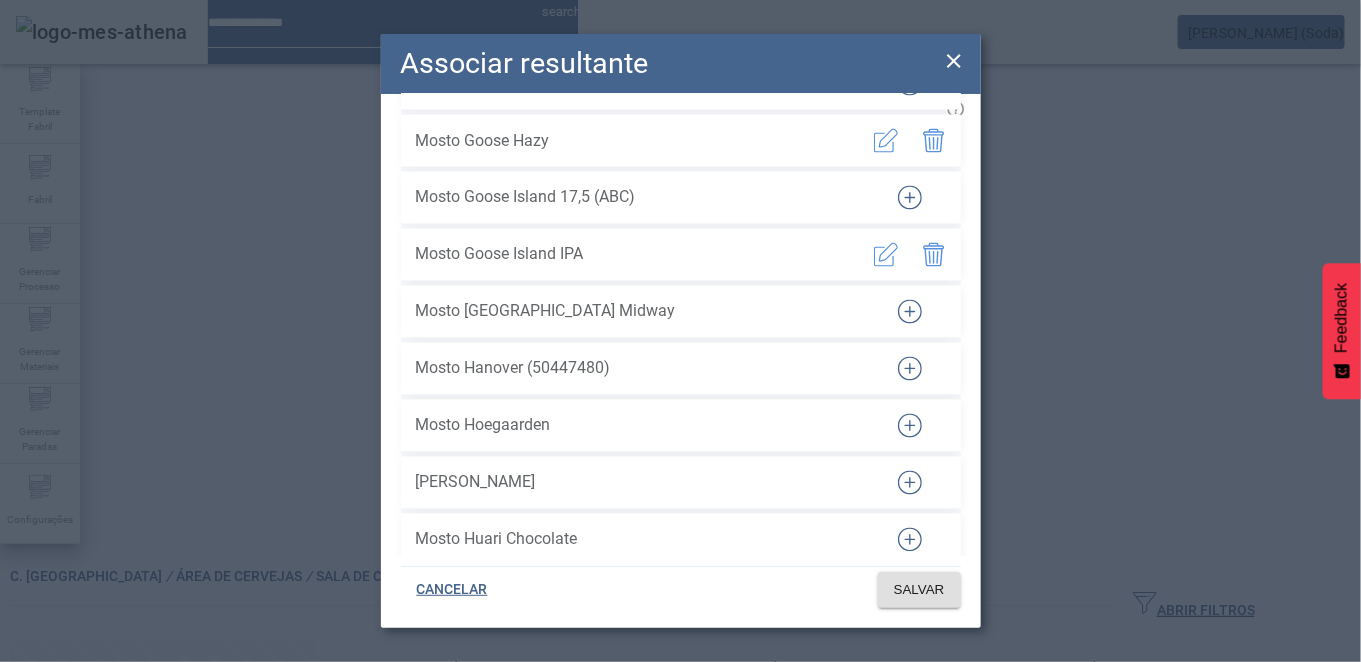 click 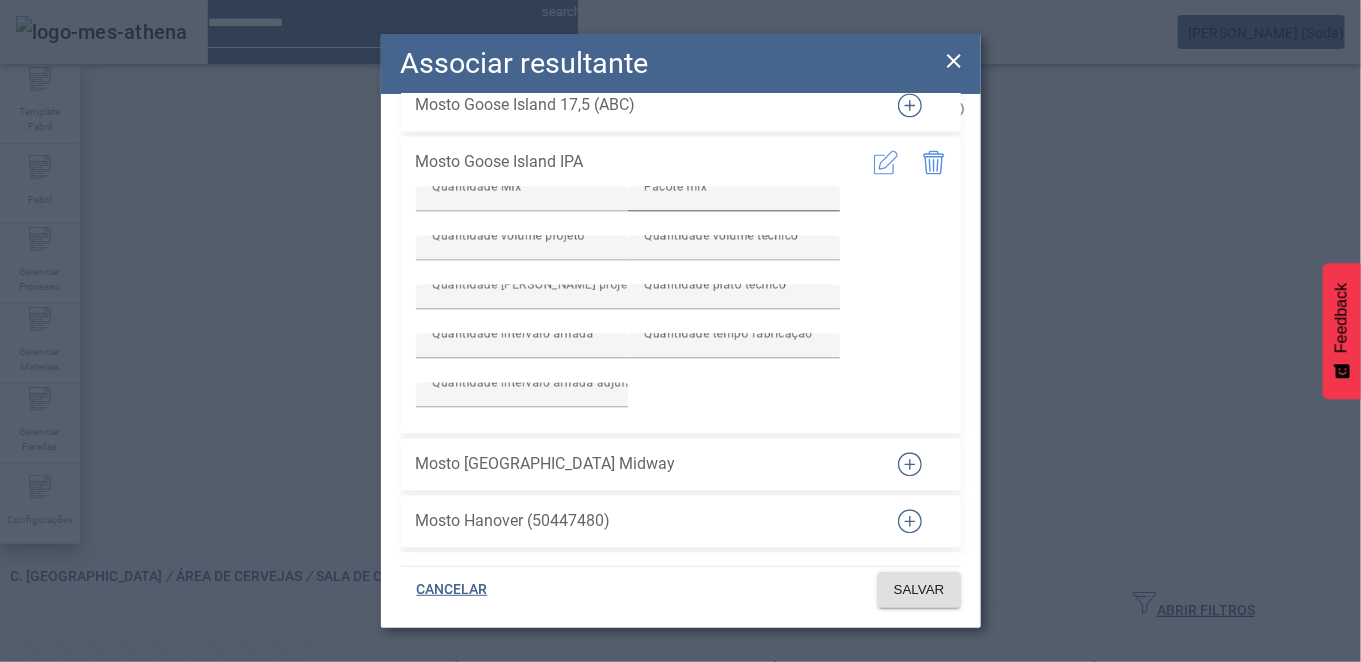 scroll, scrollTop: 7051, scrollLeft: 0, axis: vertical 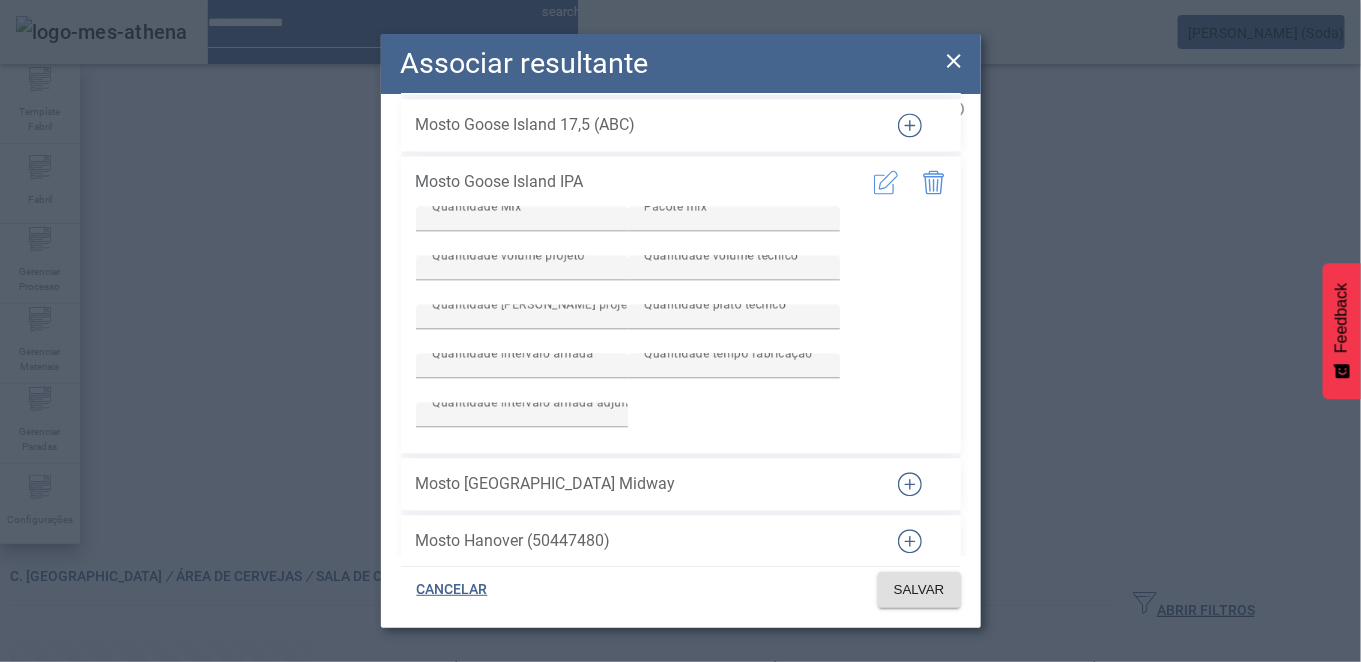 click at bounding box center (886, 183) 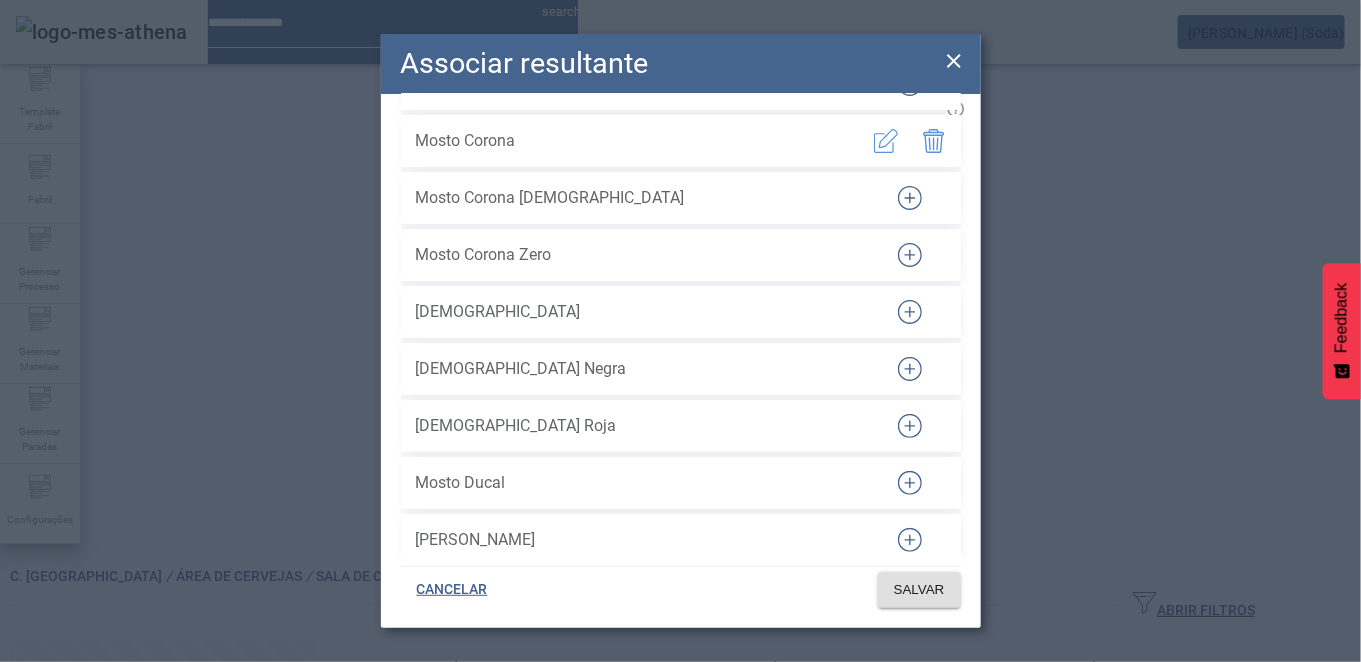 scroll, scrollTop: 5670, scrollLeft: 0, axis: vertical 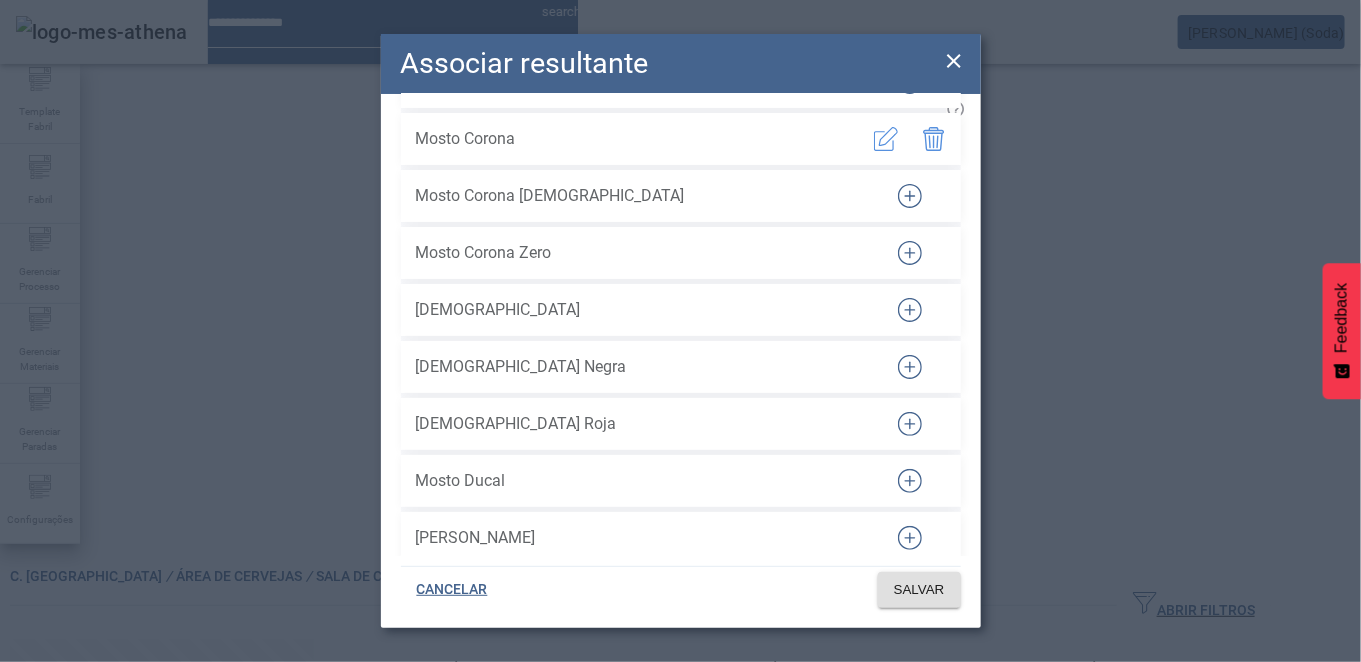 type 